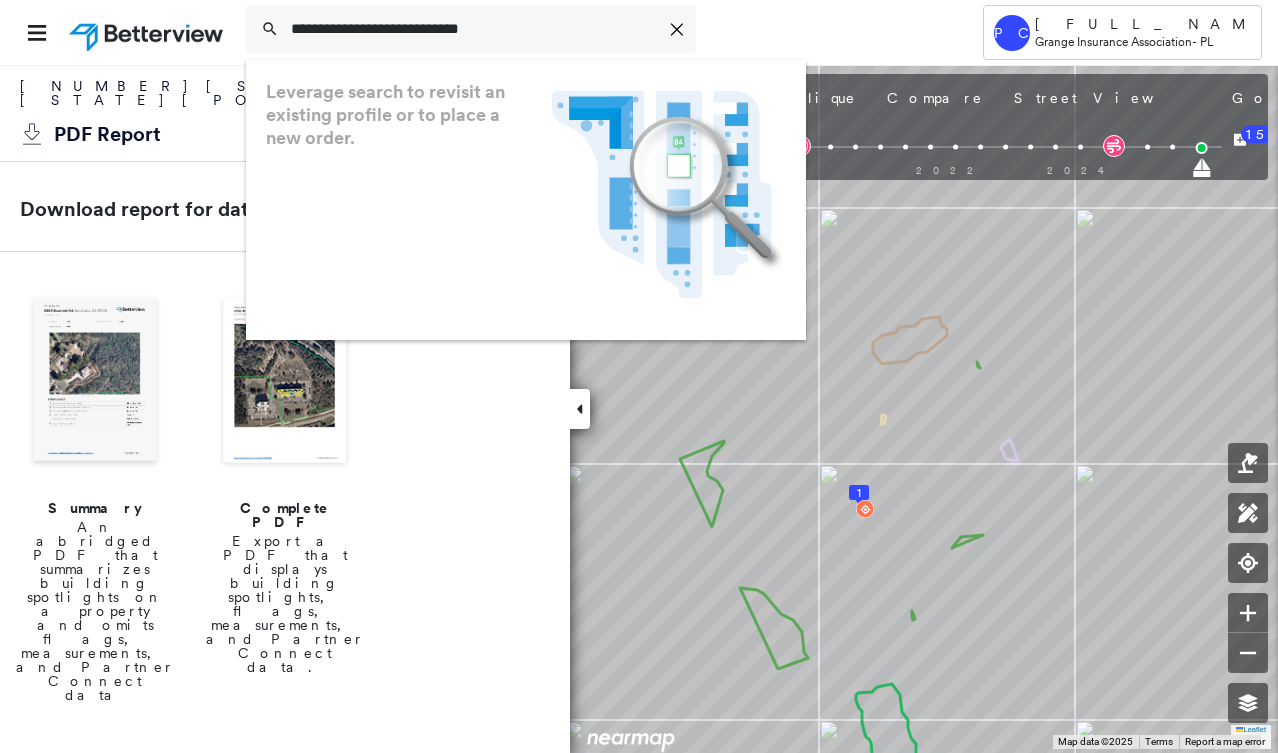 scroll, scrollTop: 0, scrollLeft: 0, axis: both 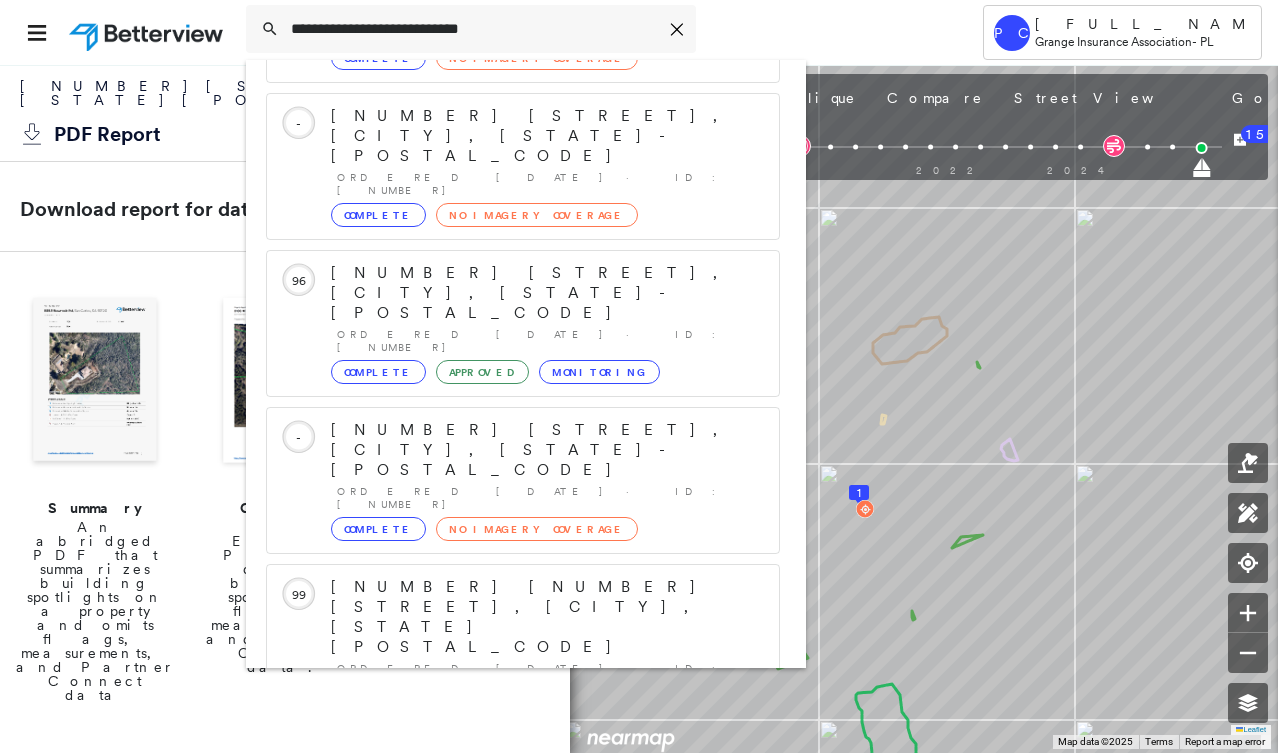 type on "**********" 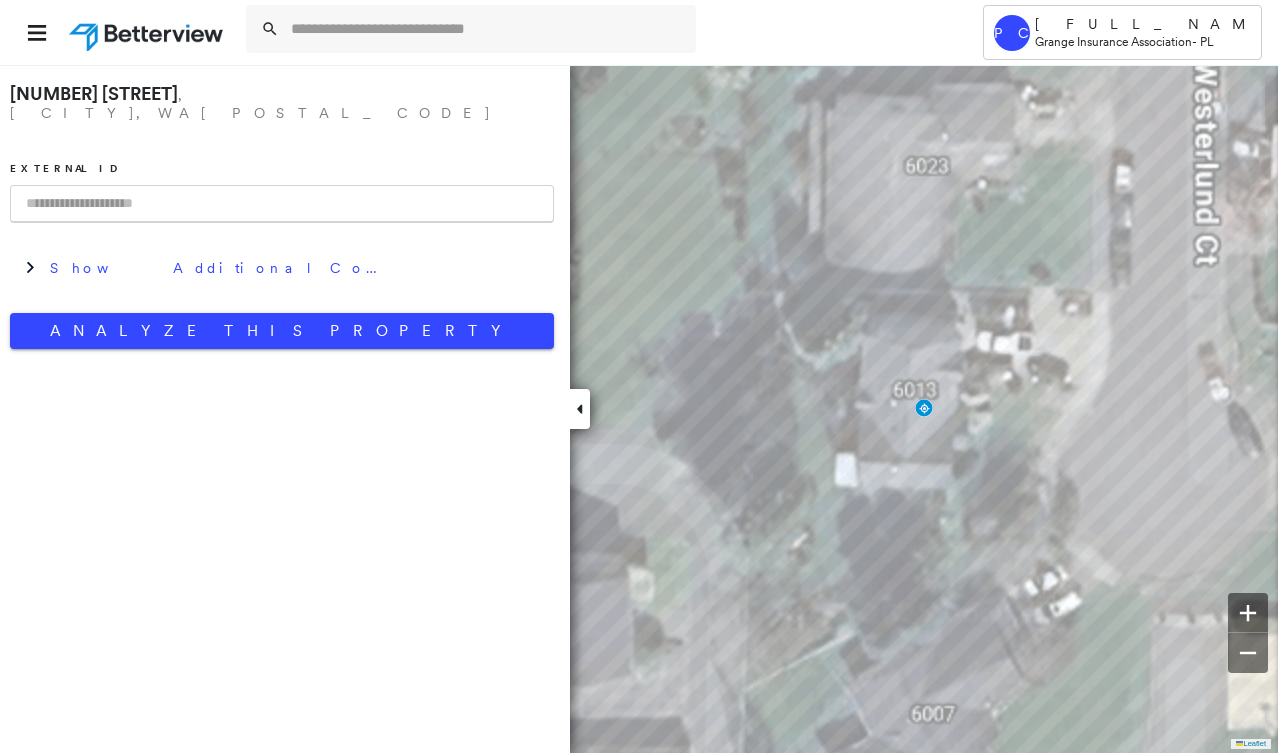 click at bounding box center (282, 204) 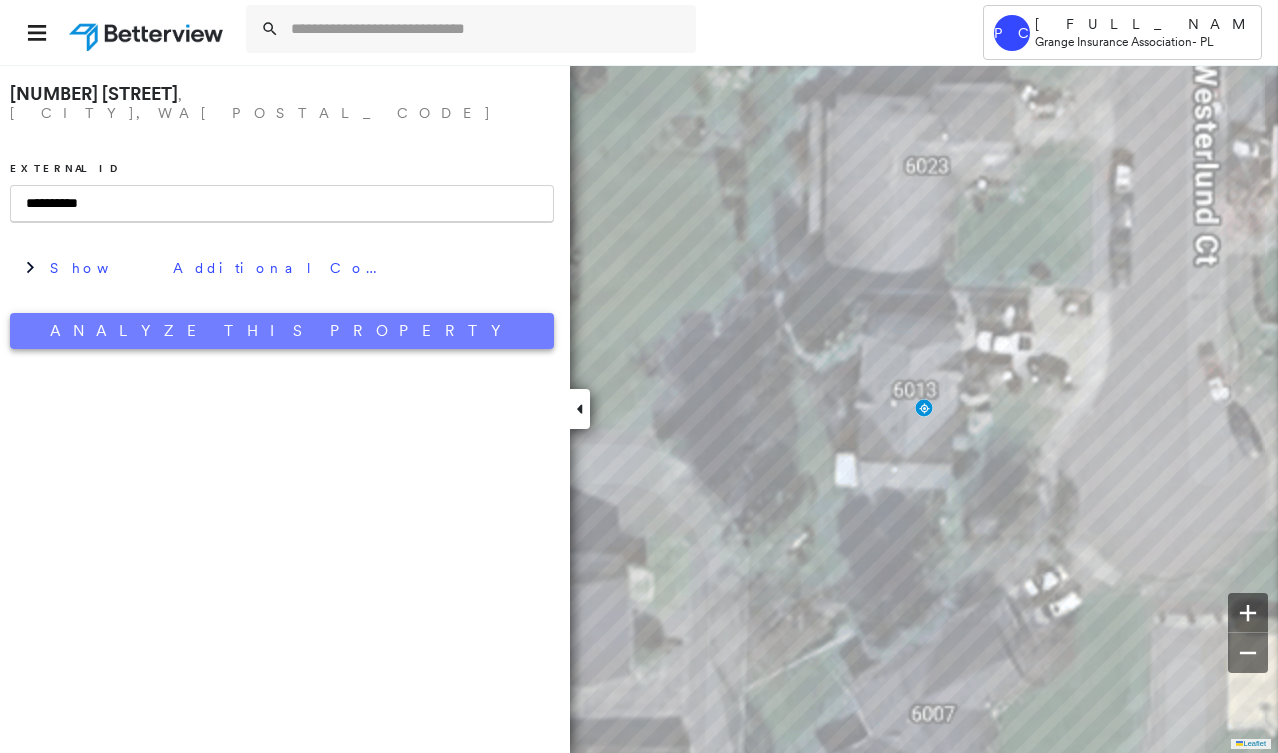type on "**********" 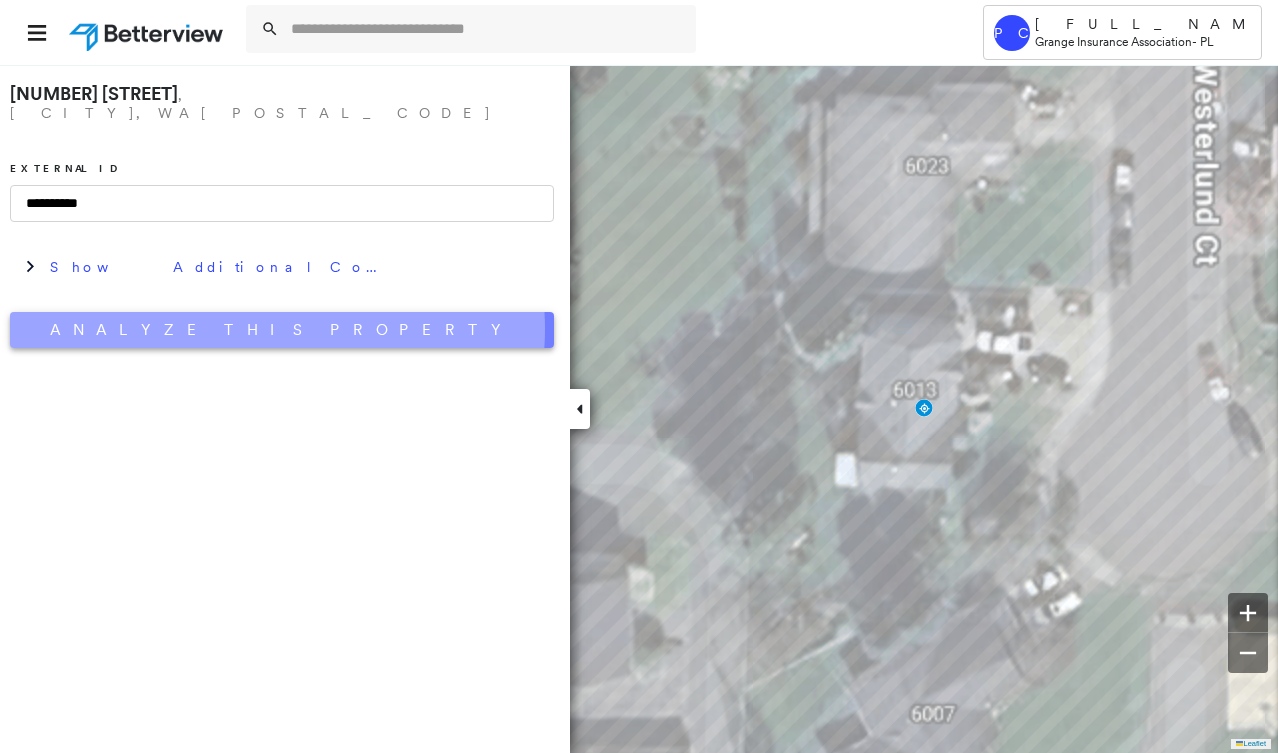 click on "Analyze This Property" at bounding box center (282, 330) 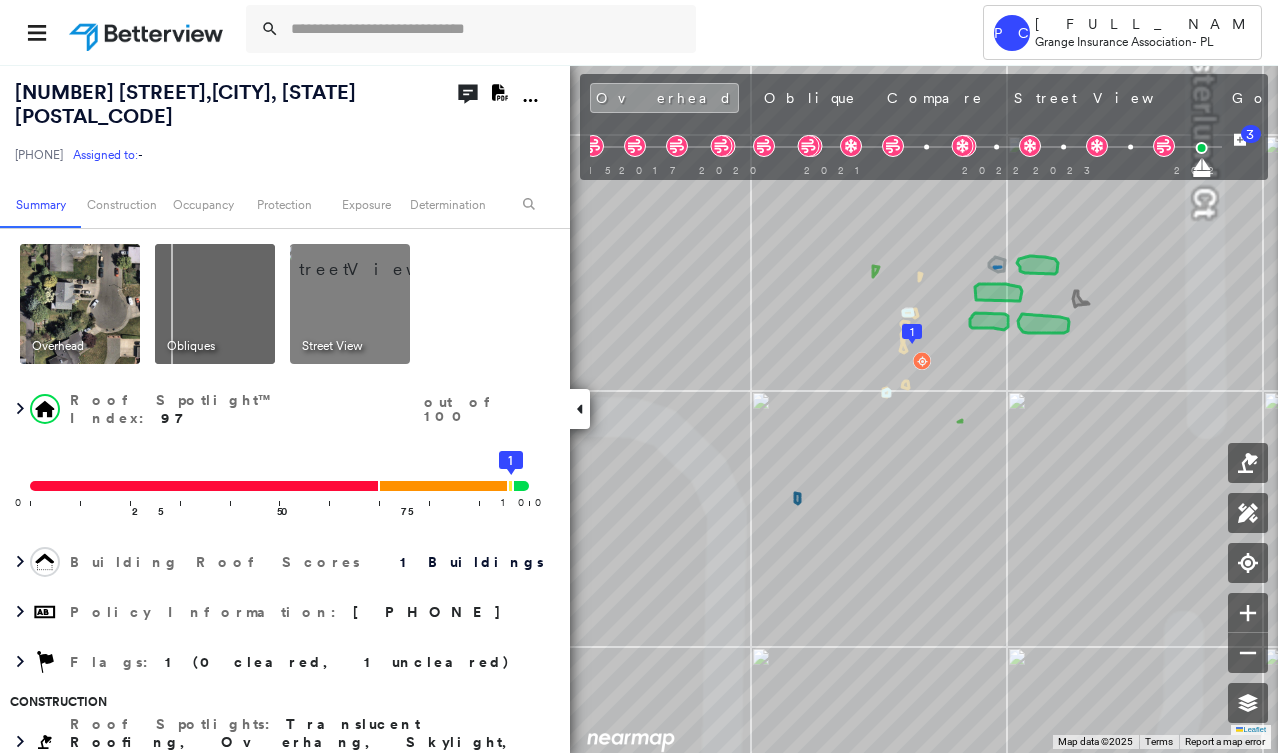 click 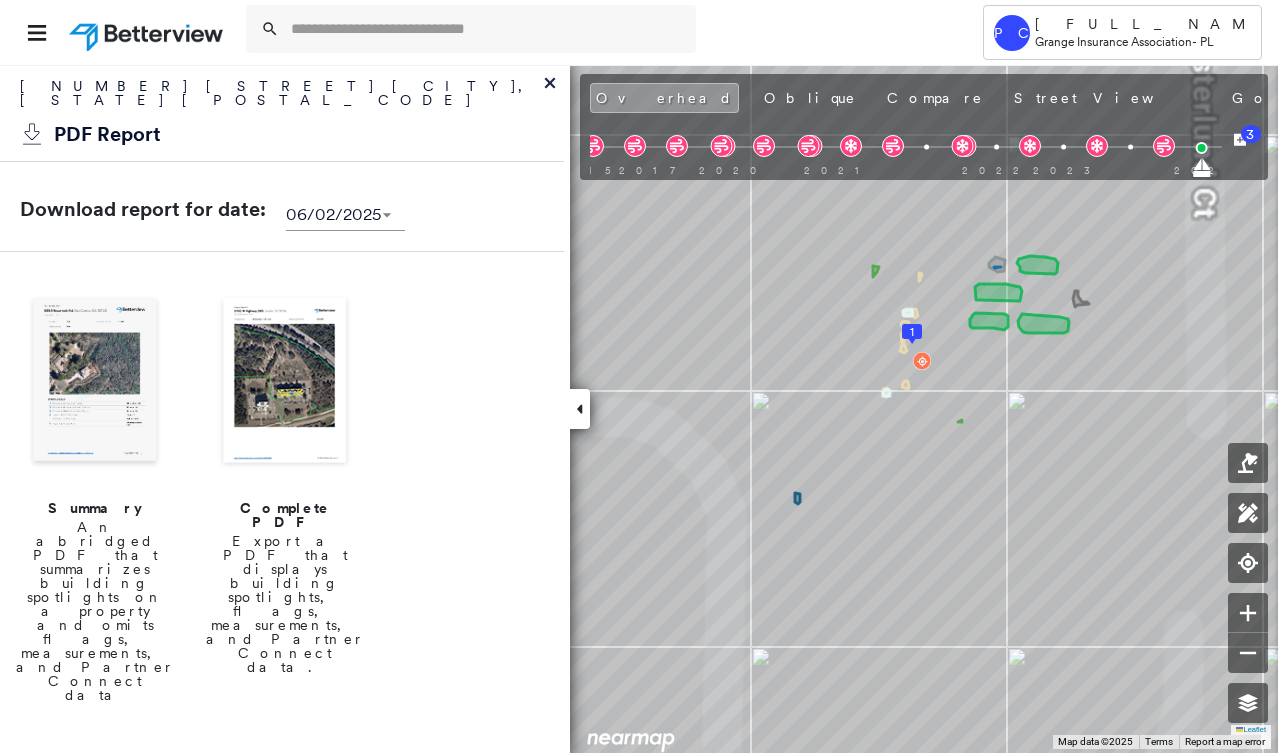 click at bounding box center [95, 382] 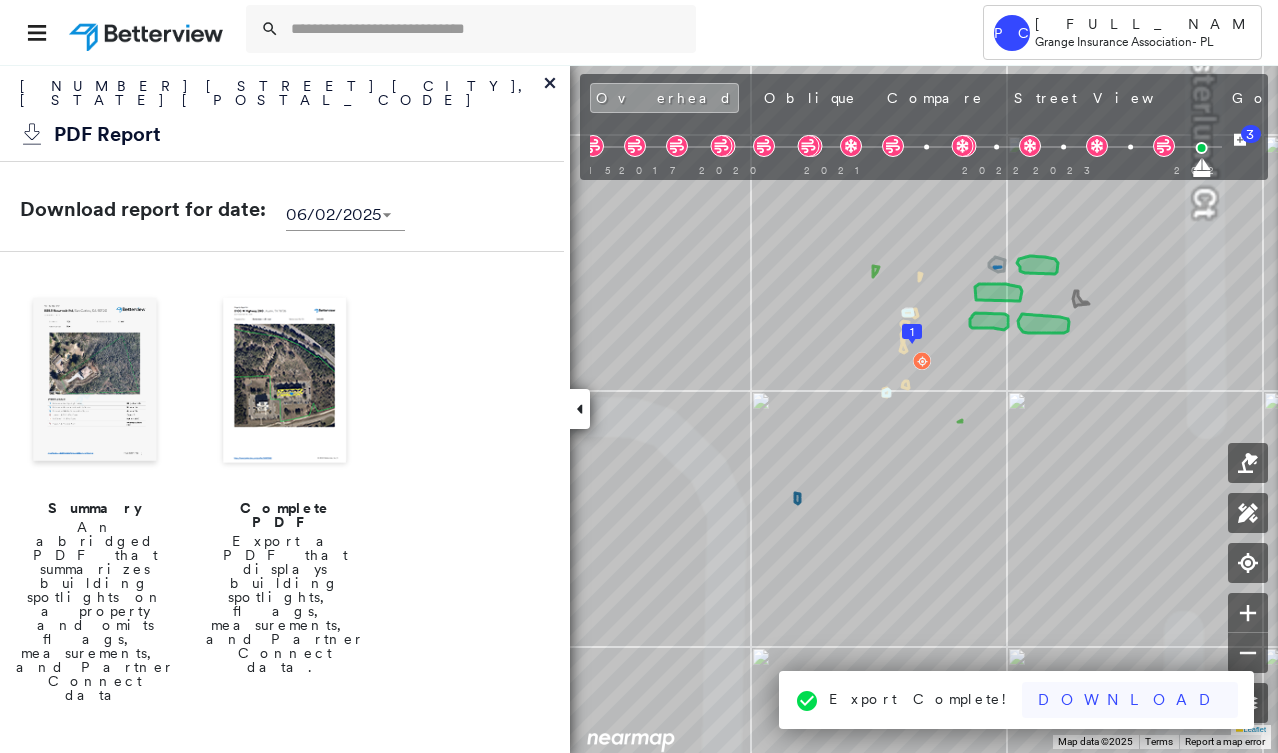 click on "Download" at bounding box center [1130, 700] 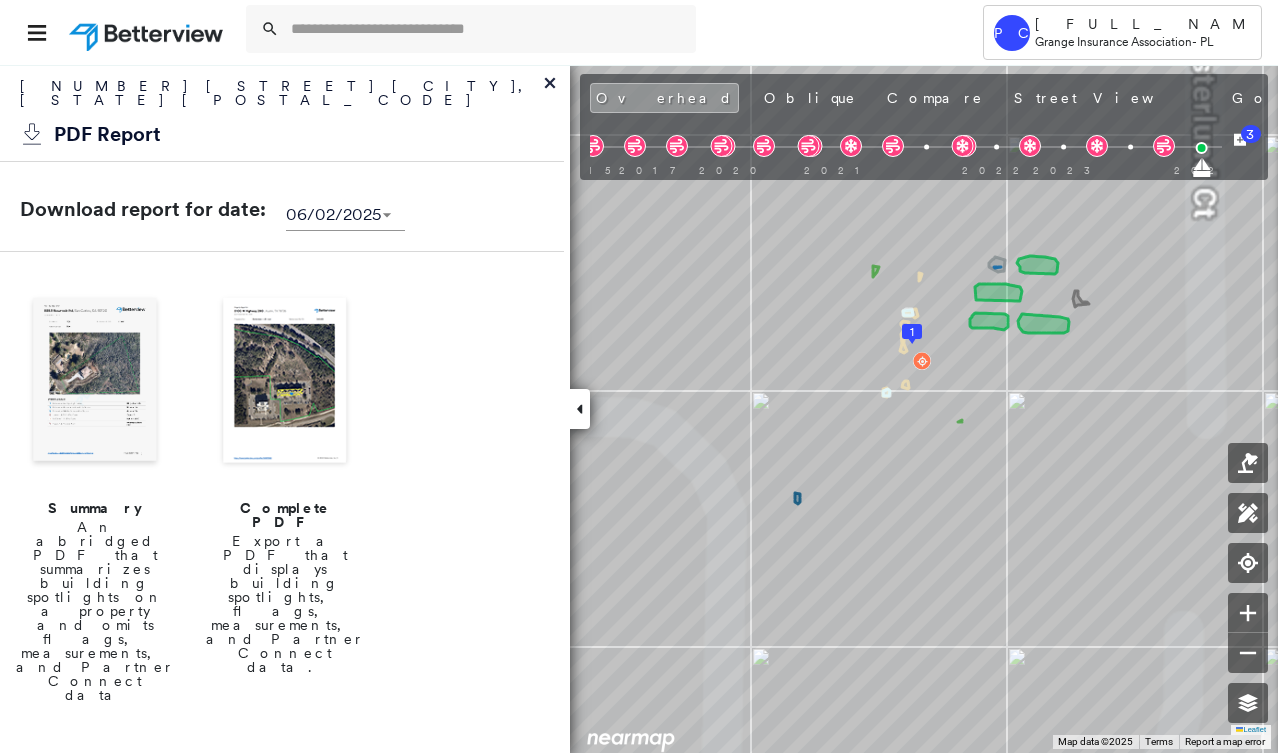 click on "Summary An abridged PDF that summarizes building spotlights on a property and omits flags, measurements, and Partner Connect data Complete PDF Export a PDF that displays building spotlights, flags, measurements, and Partner Connect data. Peril Risks Export a PDF that summarizes the Peril Risks detected on a property Executive Overview Two page overview of the property that summarizes property and building conditions, for Executives. Agent Overview Two page overview of the property that summarizes property and building conditions, without scores, for Agents." at bounding box center [282, 979] 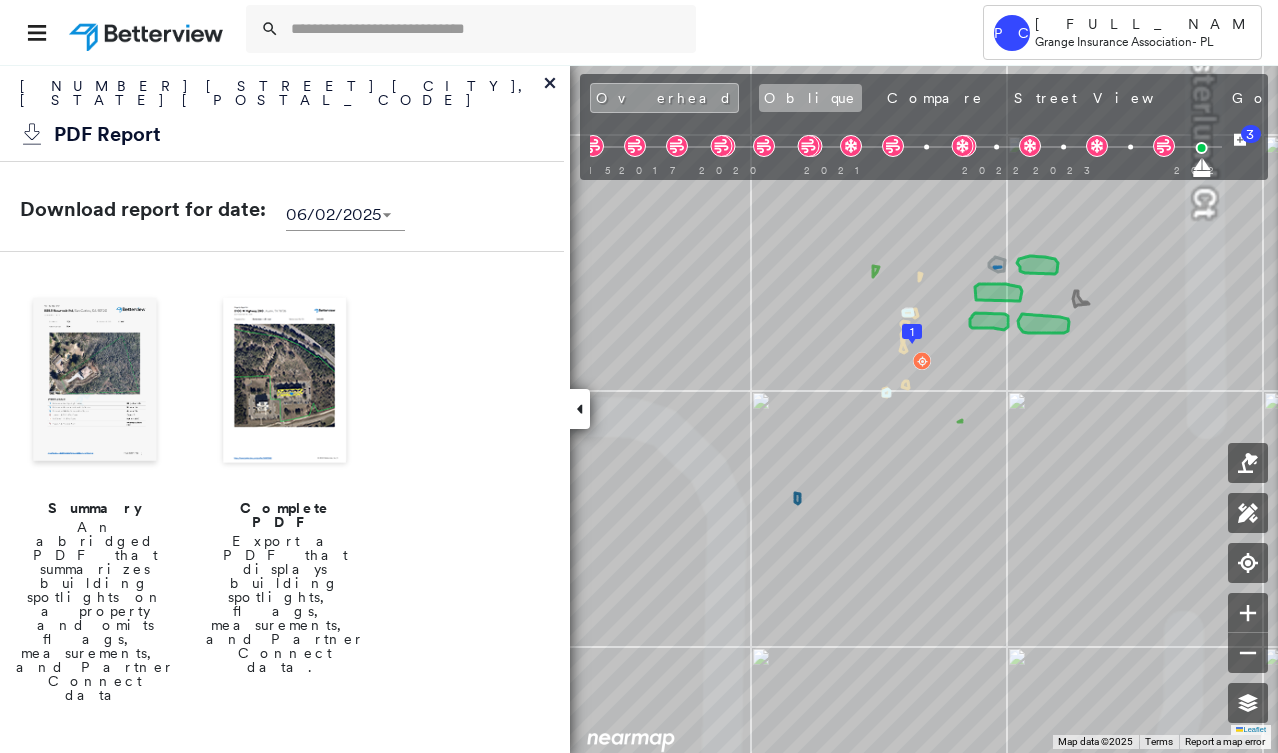 click on "Oblique" at bounding box center [810, 98] 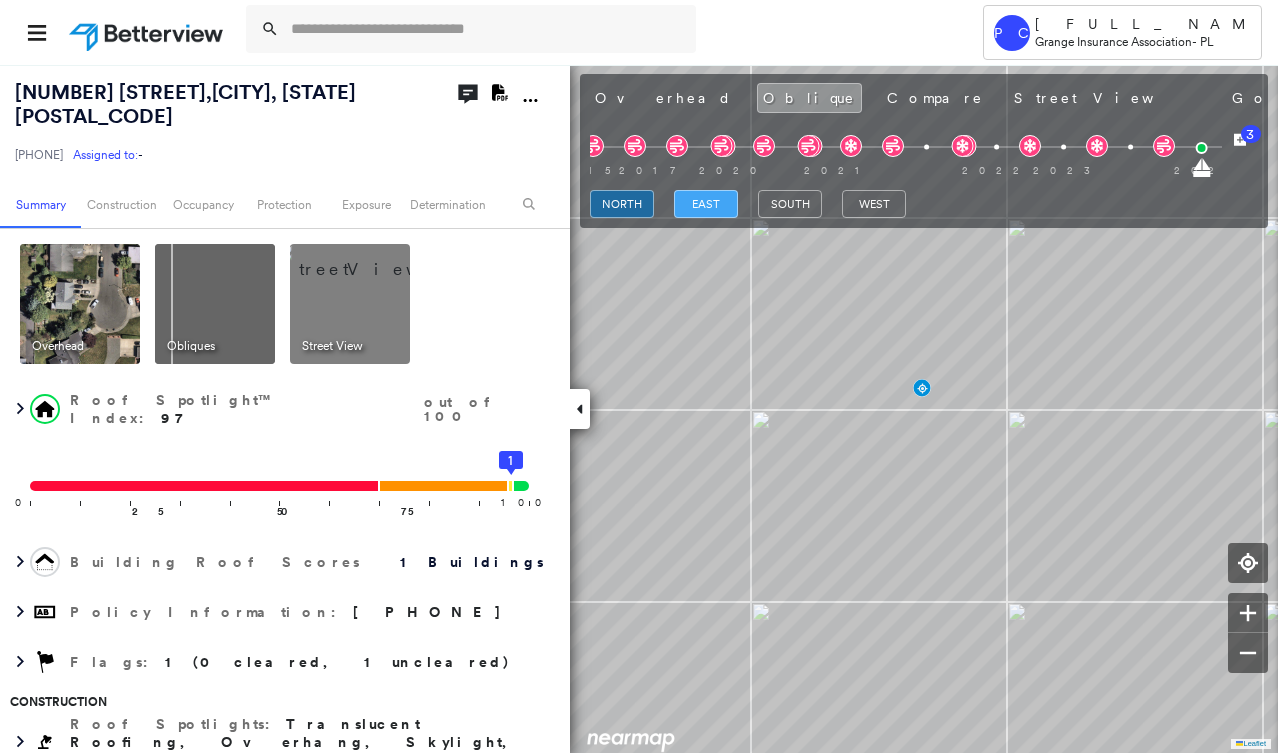 click on "east" at bounding box center [706, 204] 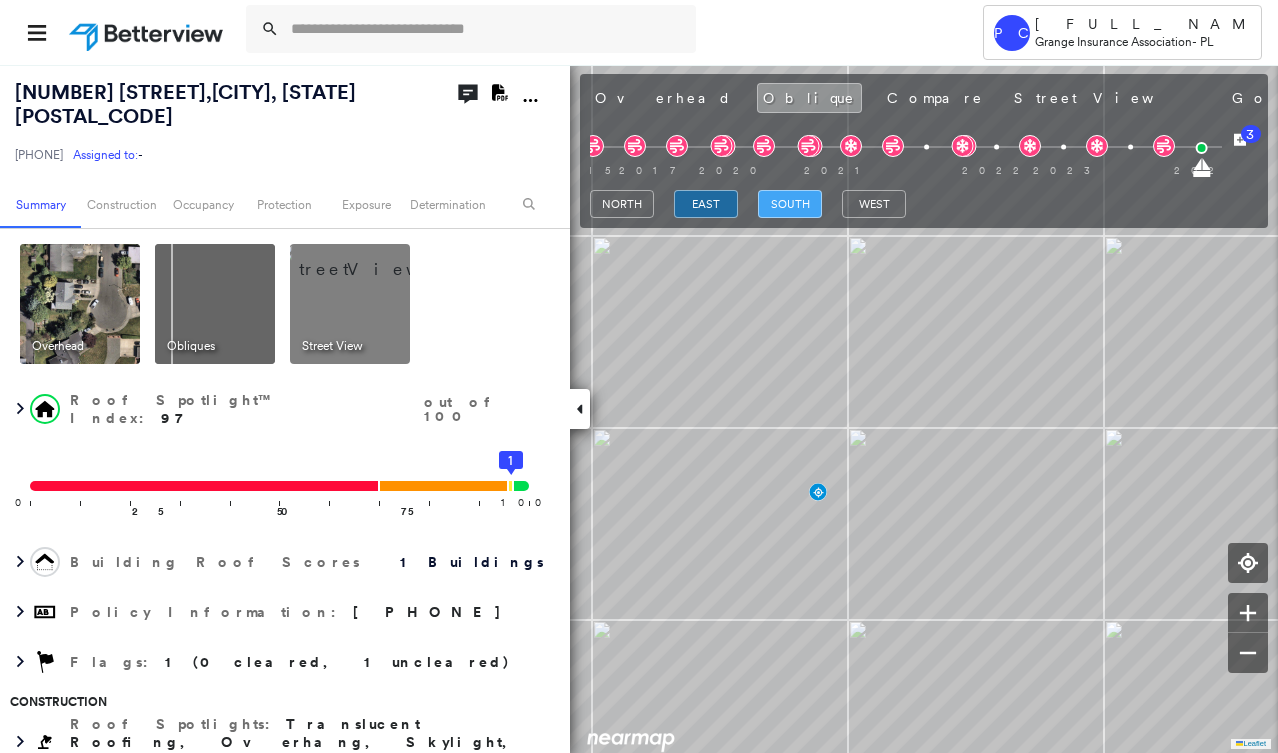 click on "south" at bounding box center [790, 204] 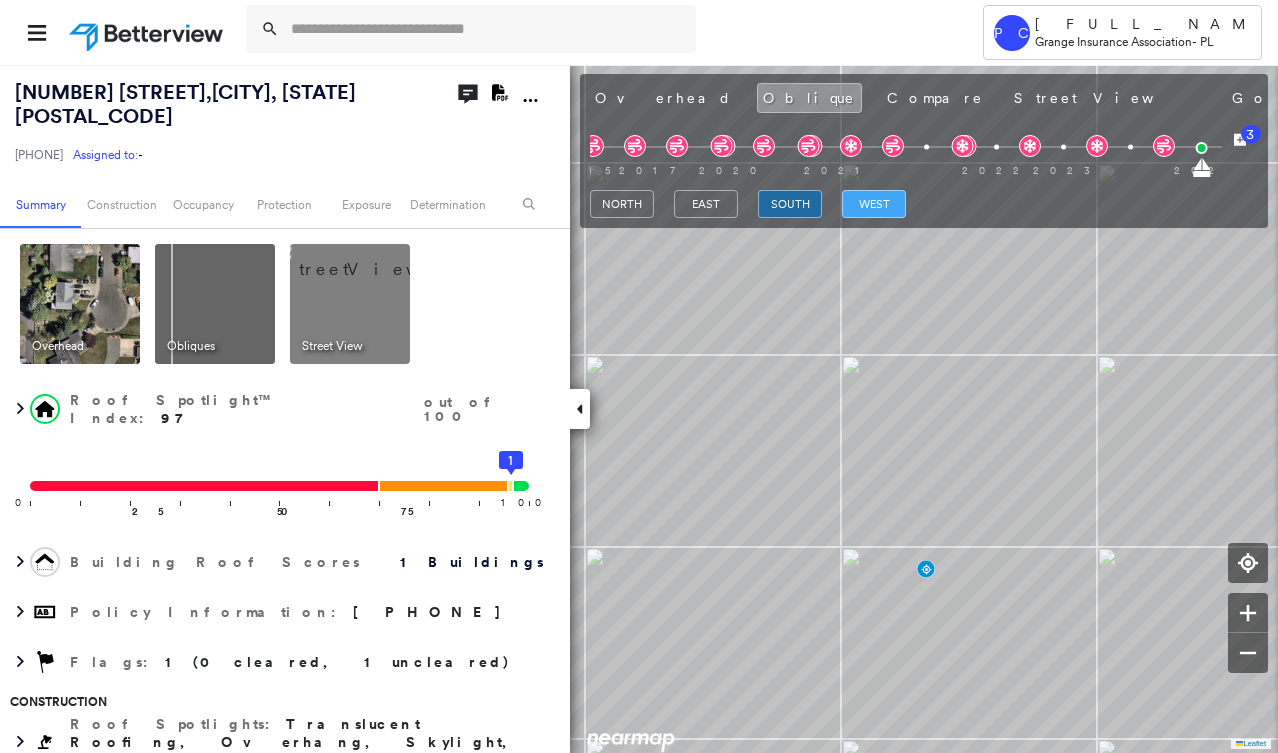 click on "west" at bounding box center [874, 204] 